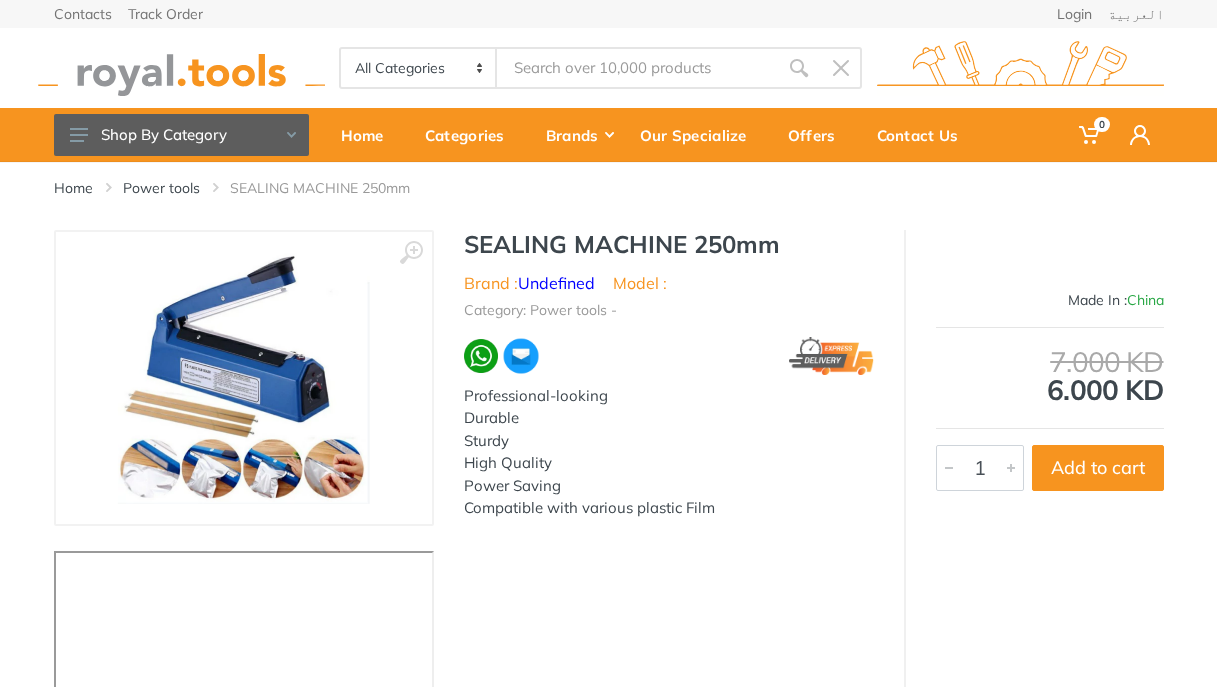 scroll, scrollTop: 0, scrollLeft: 0, axis: both 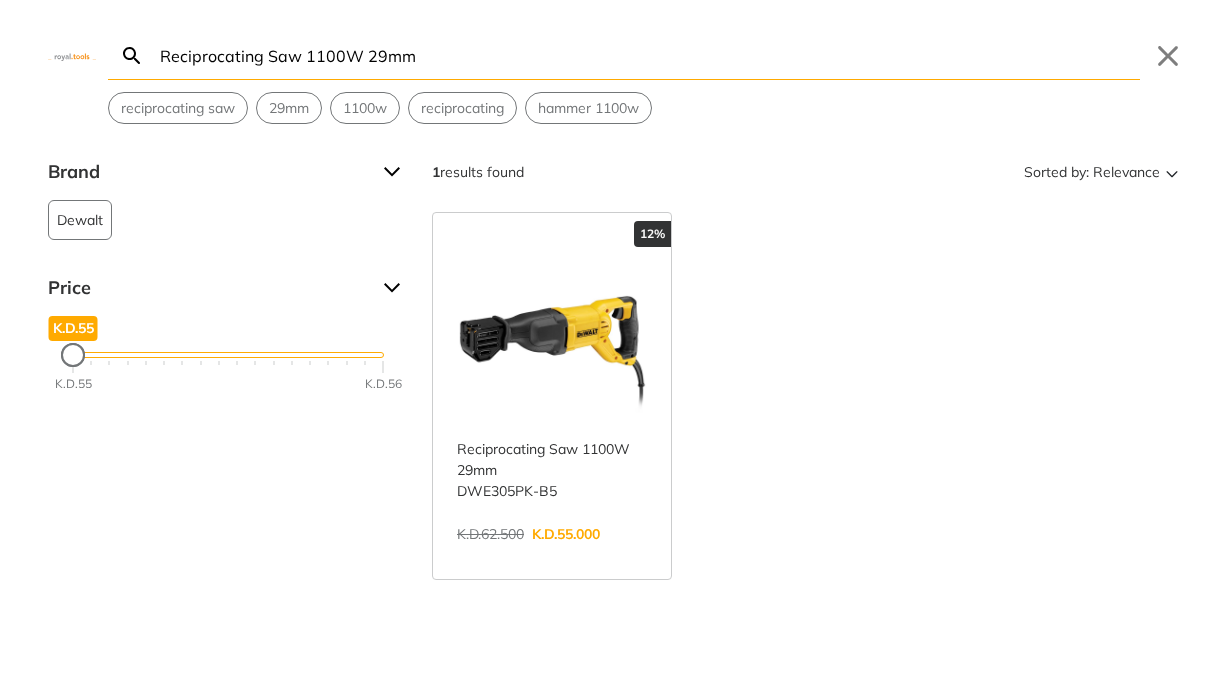 click on "Reciprocating Saw 1100W 29mm" at bounding box center [648, 55] 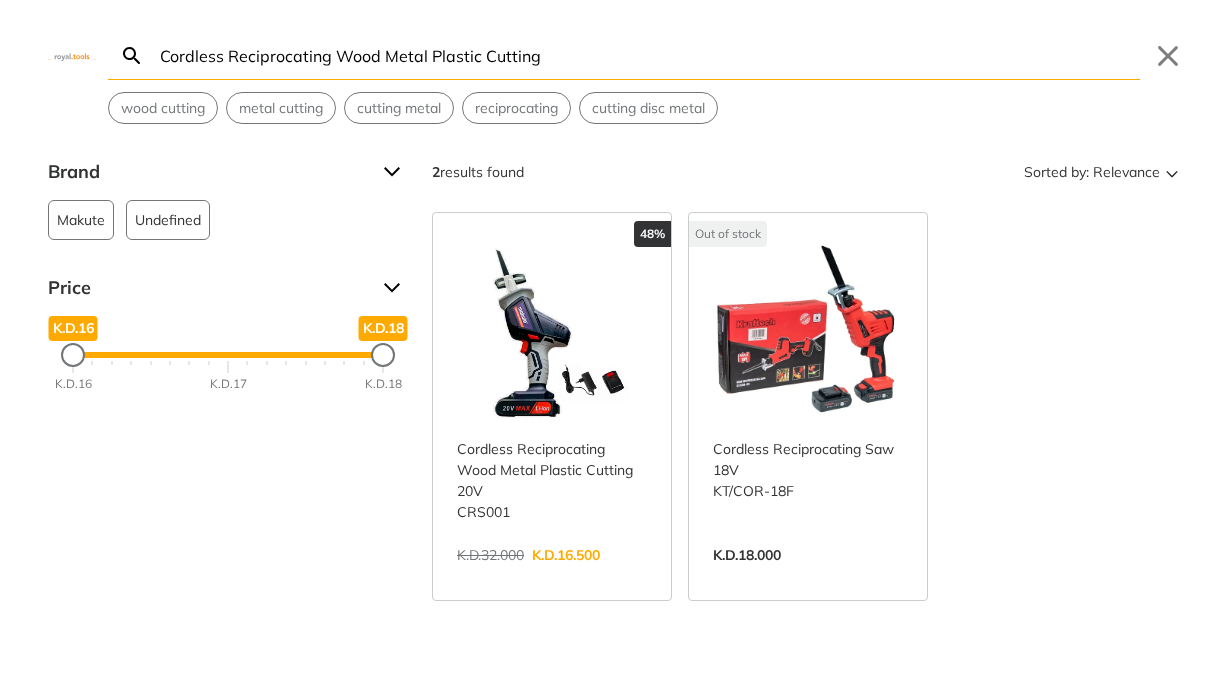type on "Cordless Reciprocating Wood Metal Plastic Cutting" 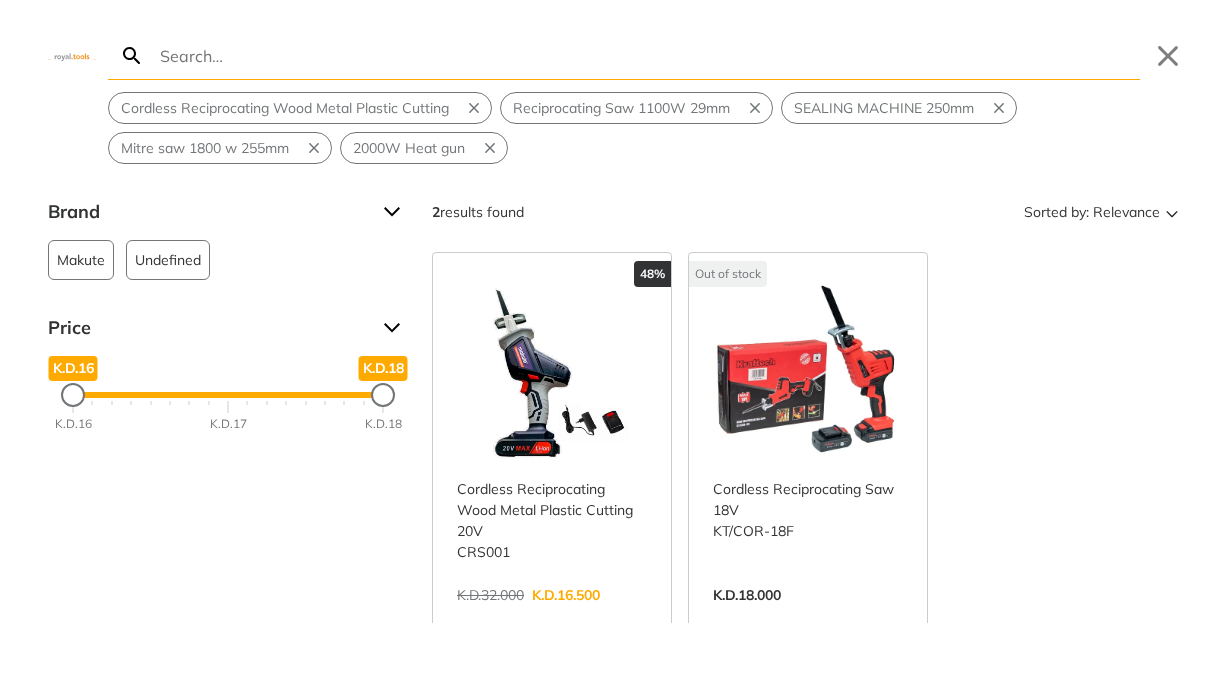 paste on "2500 MULTI VICE" 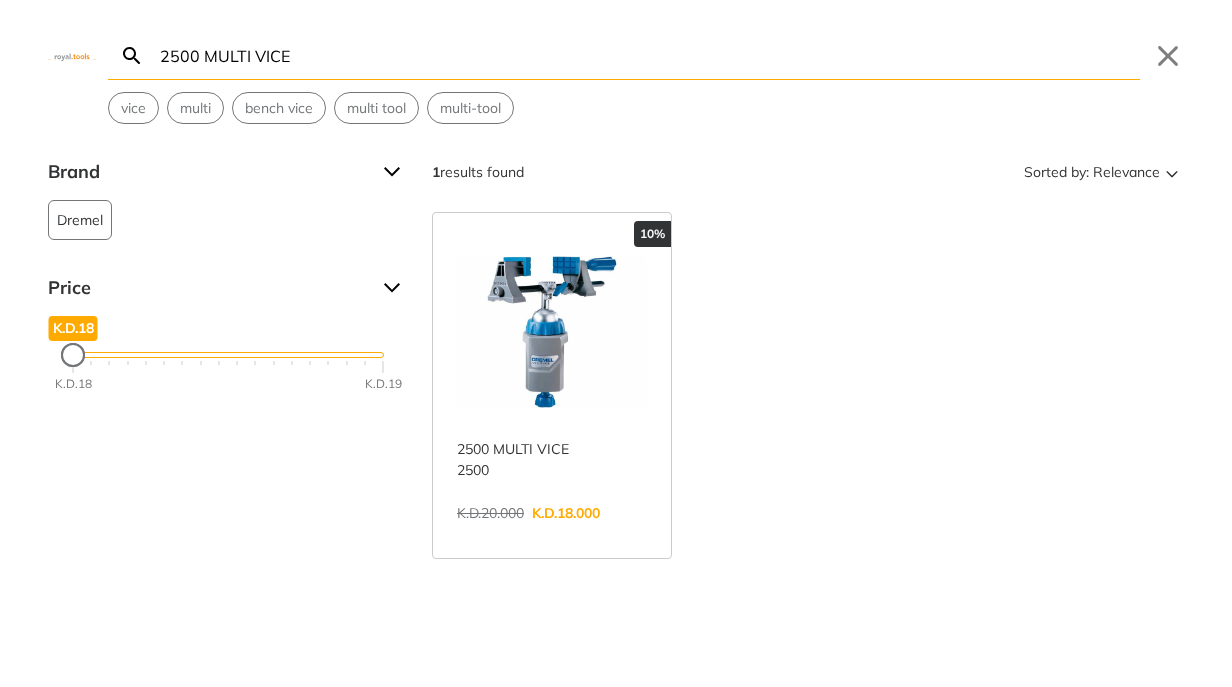click on "2500 MULTI VICE" at bounding box center [648, 55] 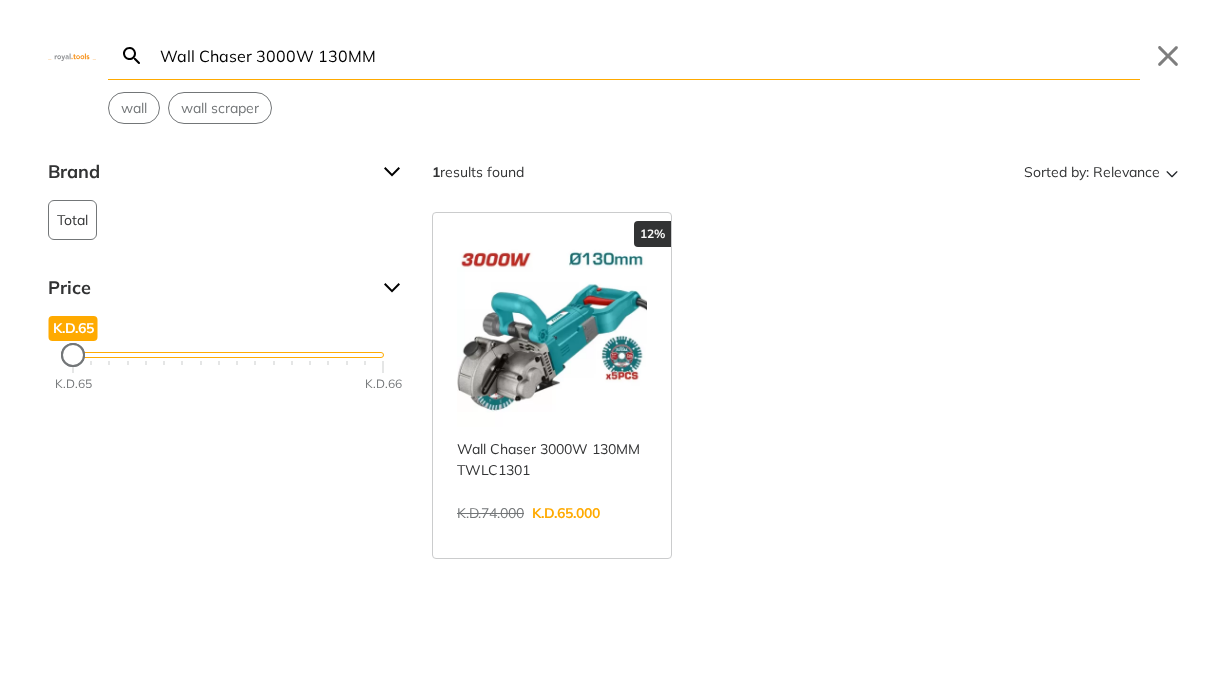 click on "Wall Chaser 3000W 130MM" at bounding box center (648, 55) 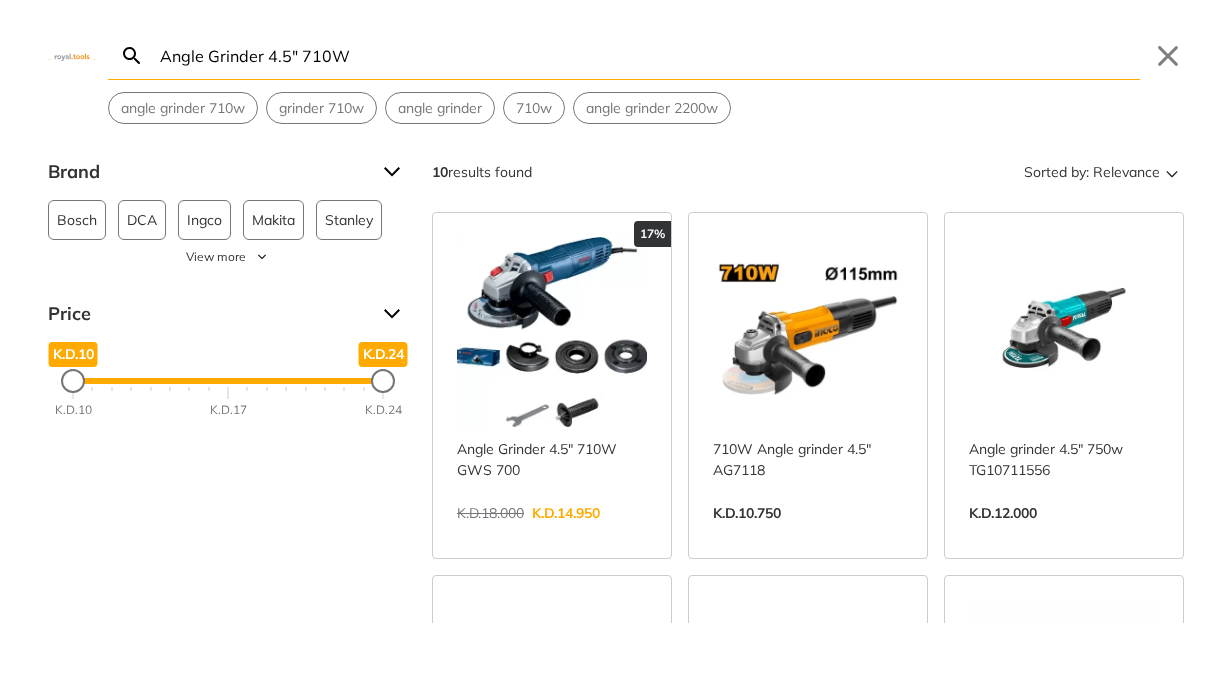 click on "Angle Grinder 4.5" 710W" at bounding box center (648, 55) 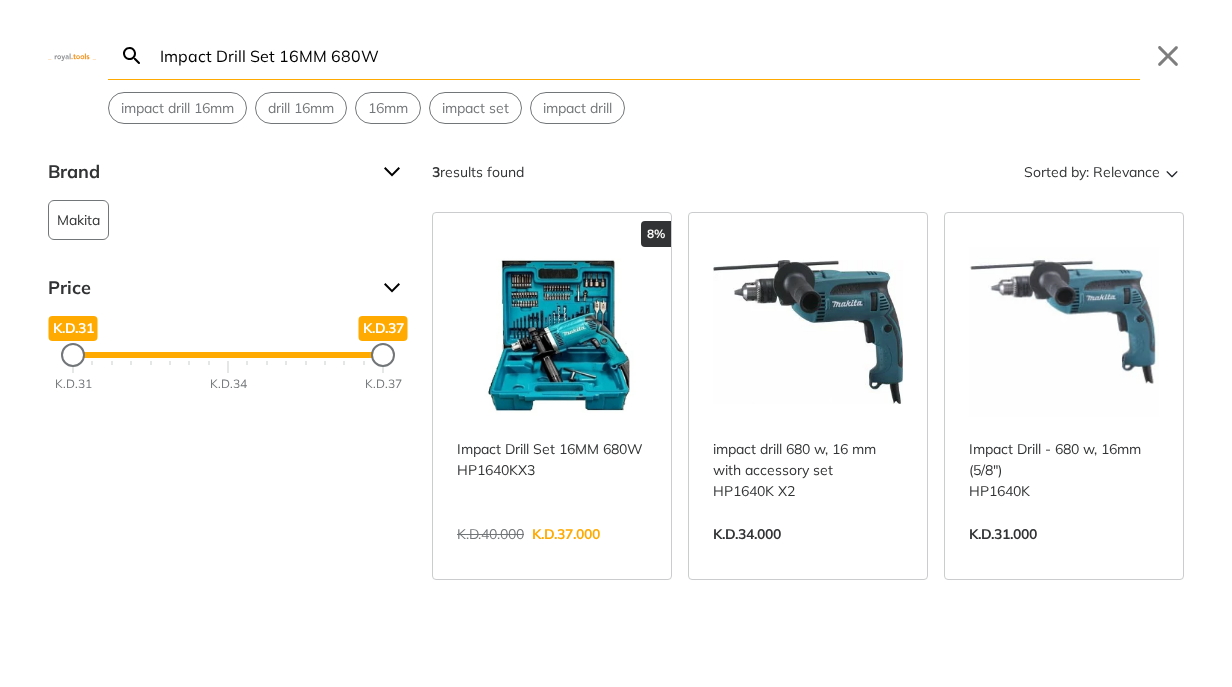 click on "Impact Drill Set 16MM 680W" at bounding box center (648, 55) 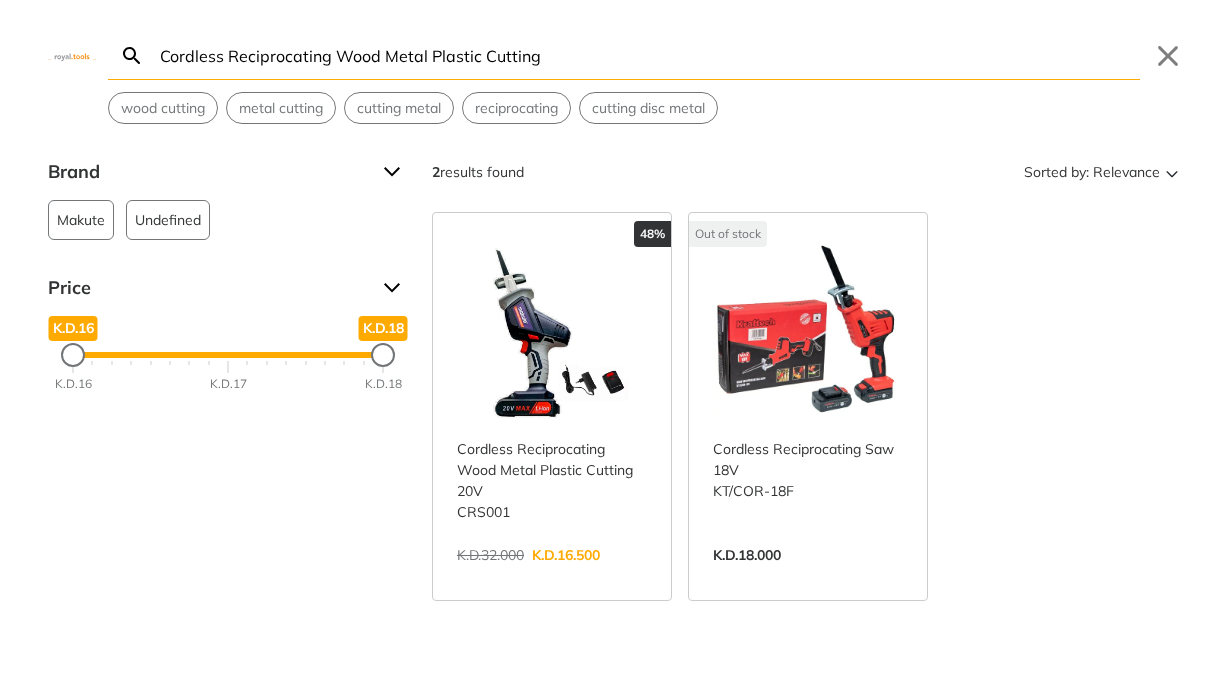 click on "Cordless Reciprocating Wood Metal Plastic Cutting" at bounding box center (648, 55) 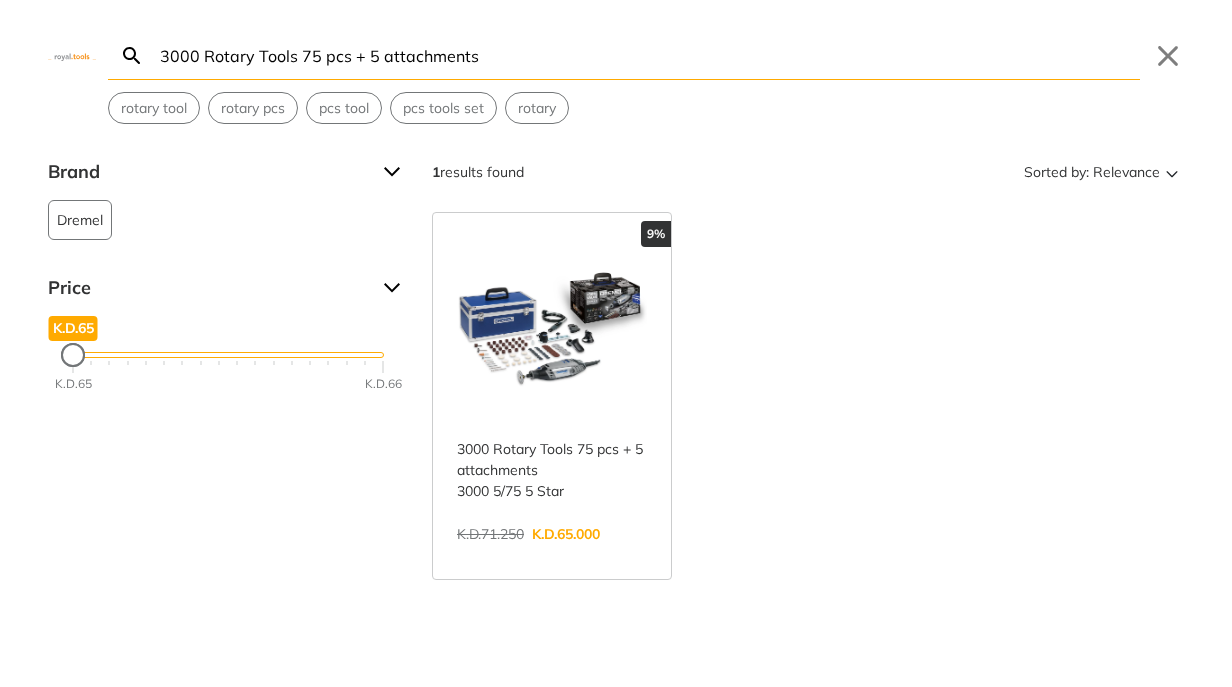 click on "3000 Rotary Tools 75 pcs + 5 attachments" at bounding box center (648, 55) 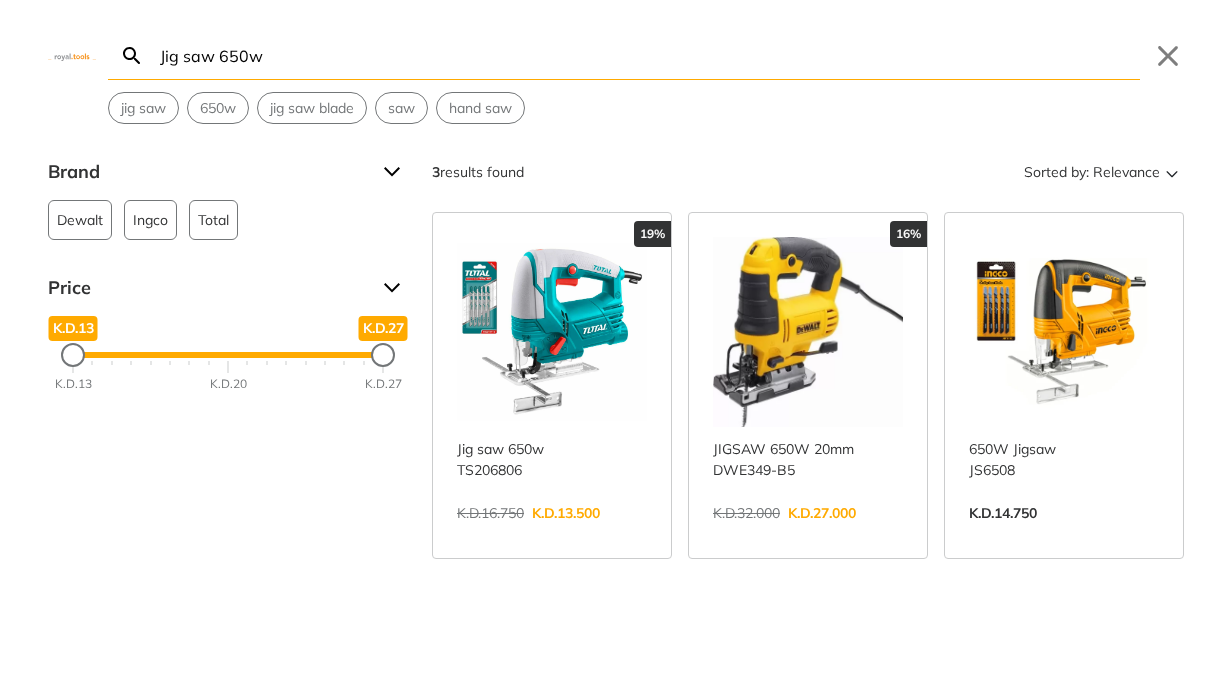 click on "Jig saw 650w" at bounding box center [648, 55] 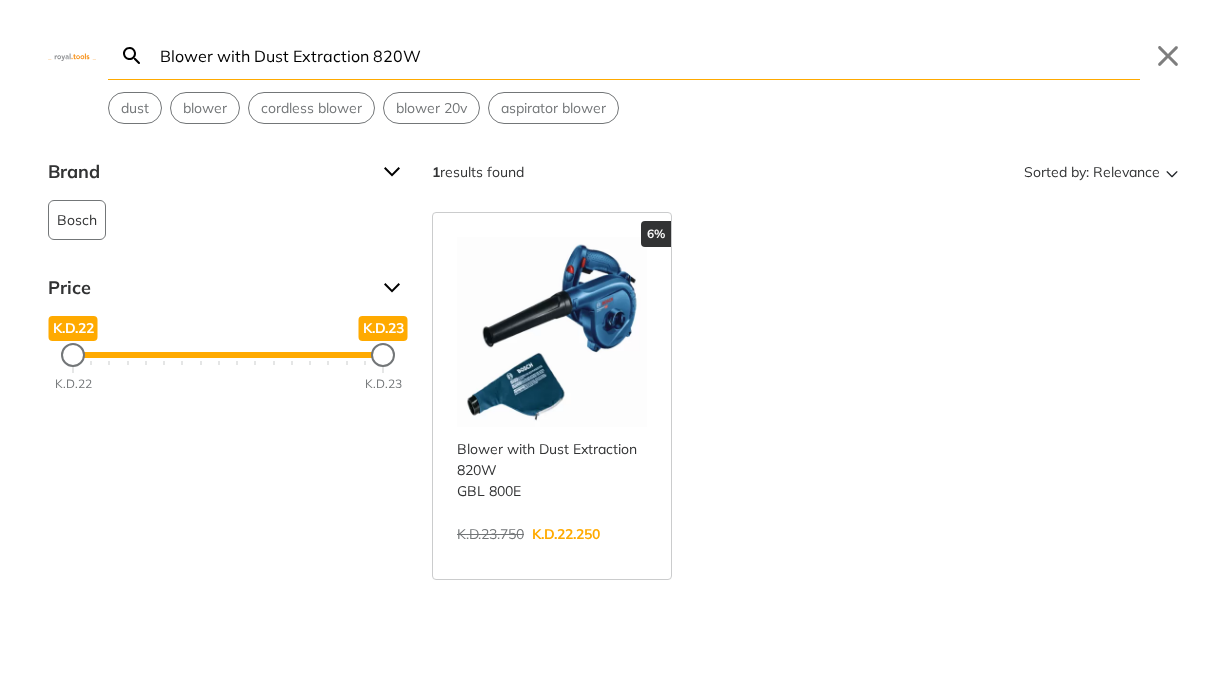 click on "Blower with Dust Extraction 820W" at bounding box center [648, 55] 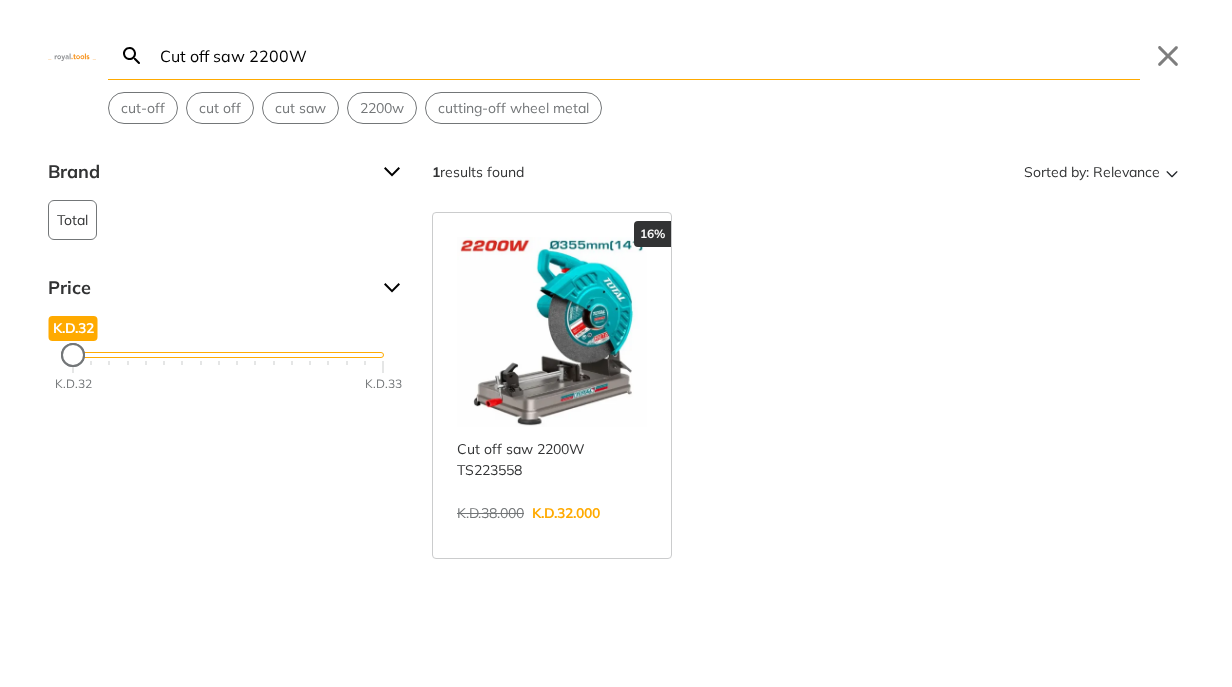 click on "Cut off saw 2200W" at bounding box center (648, 55) 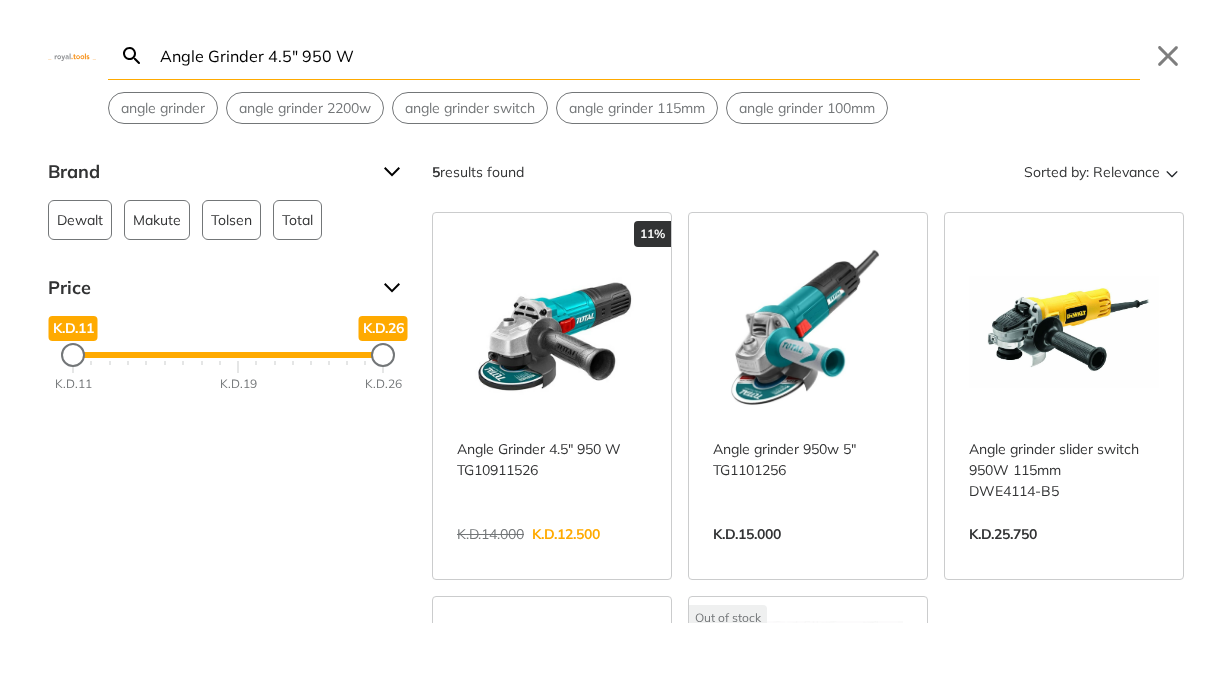 click on "Angle Grinder 4.5" 950 W" at bounding box center [648, 55] 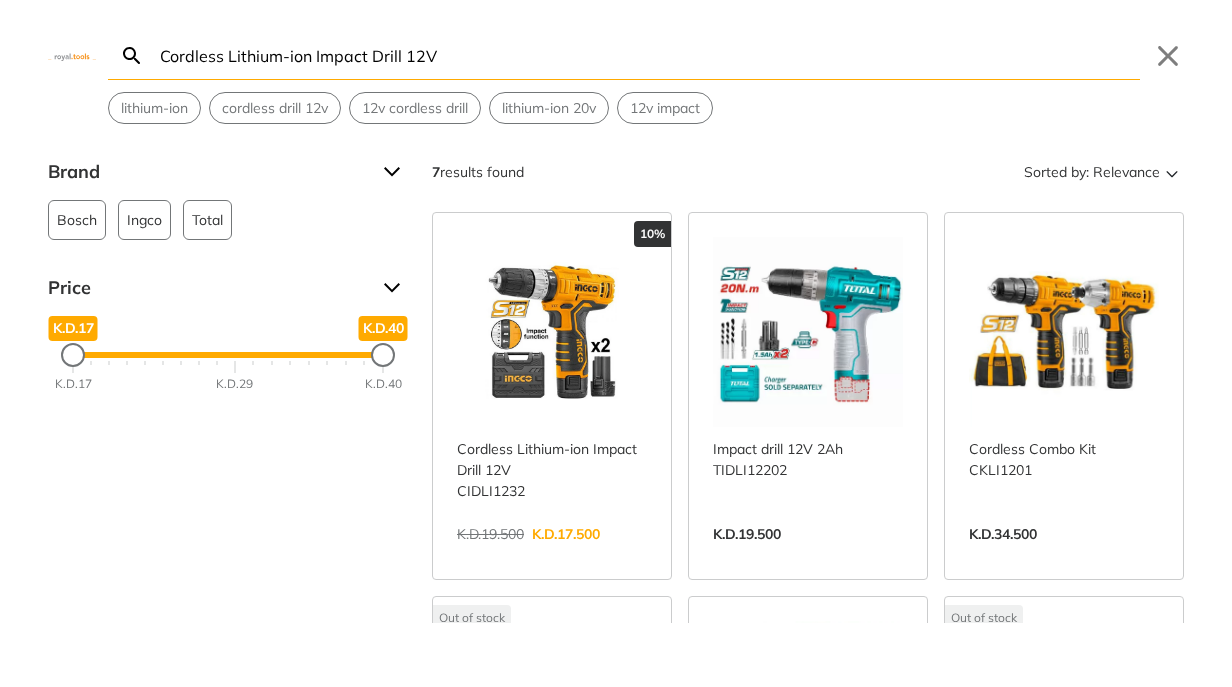 type on "Cordless Lithium-ion Impact Drill 12V" 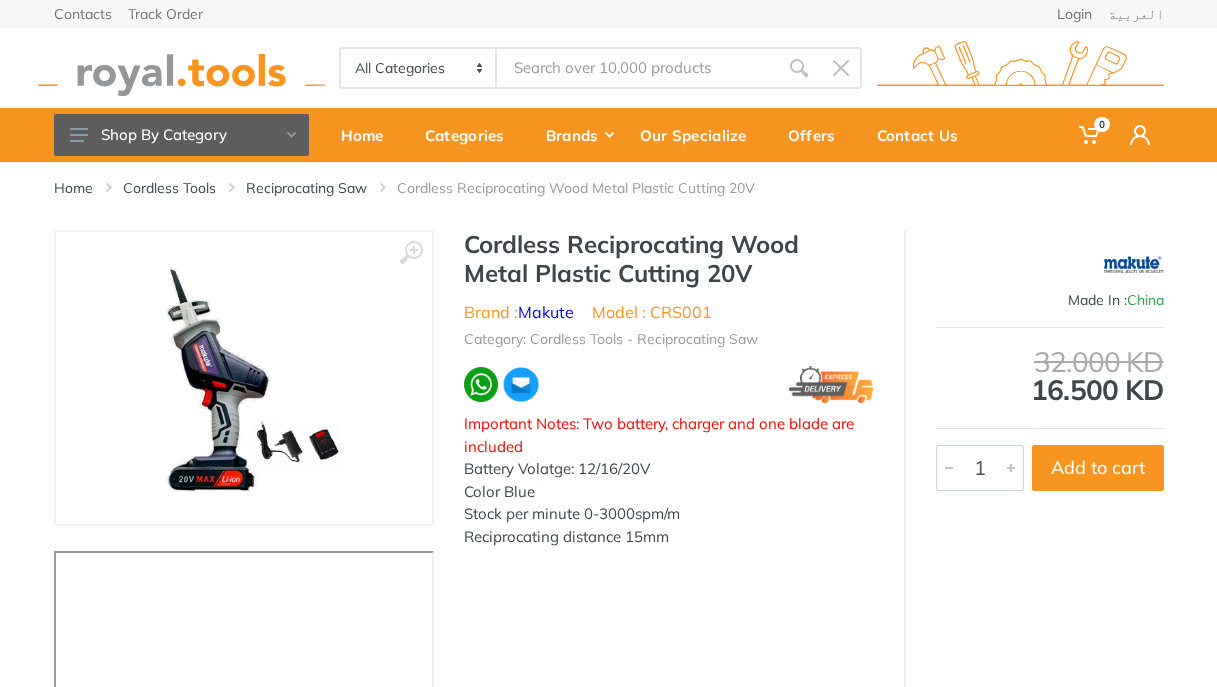 scroll, scrollTop: 0, scrollLeft: 0, axis: both 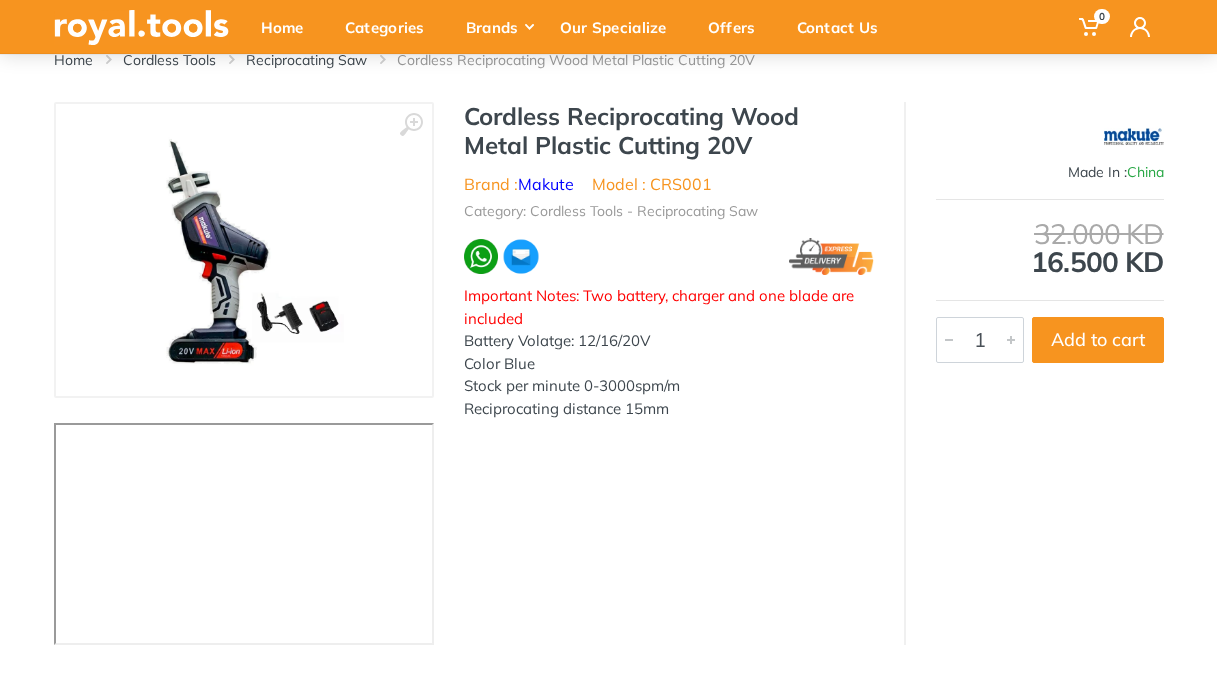 click on "Model : CRS001" at bounding box center [652, 184] 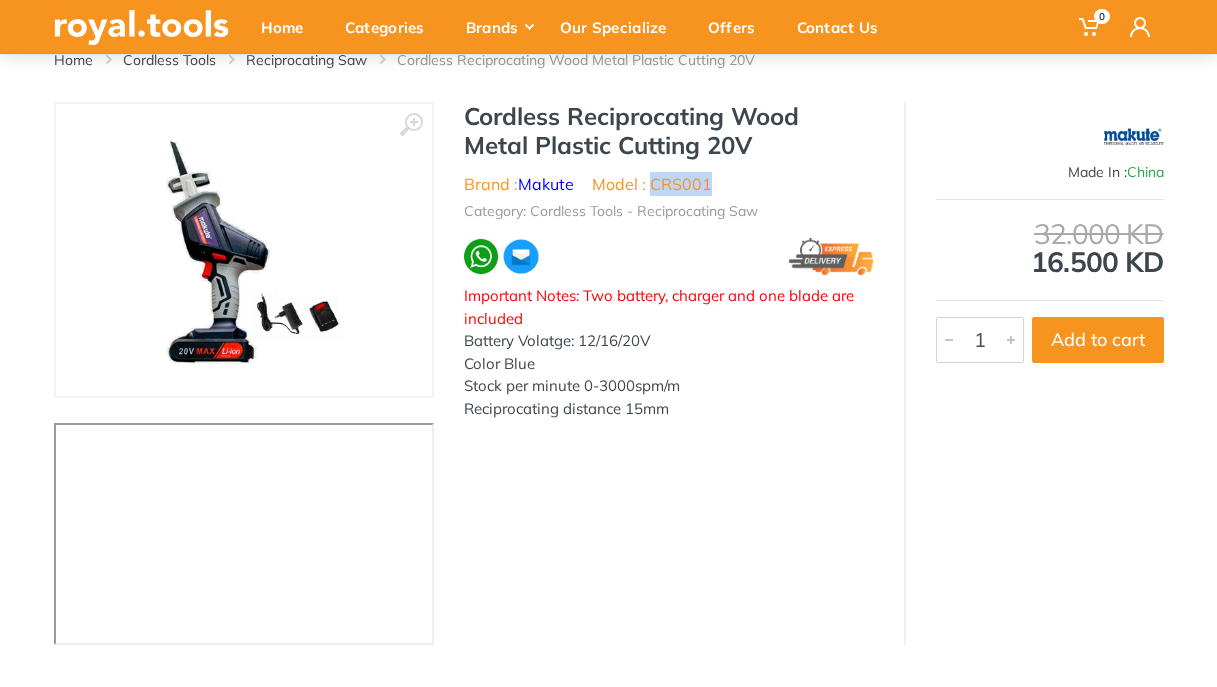 click on "Model : CRS001" at bounding box center [652, 184] 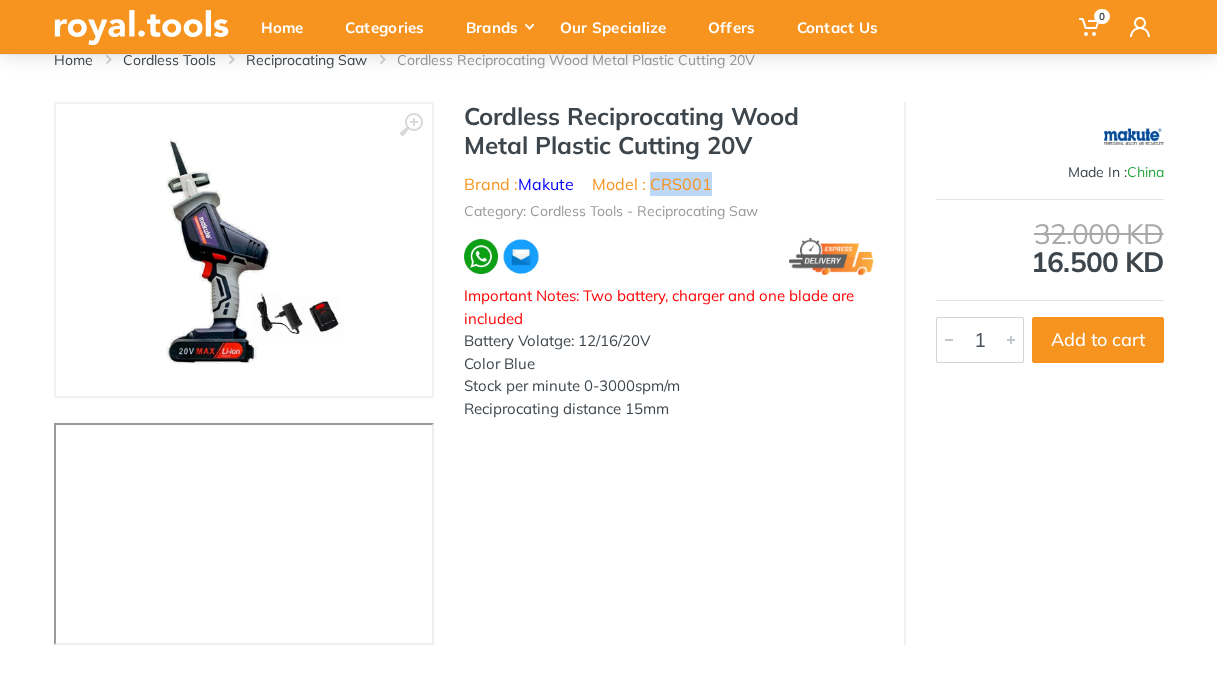 copy on "CRS001" 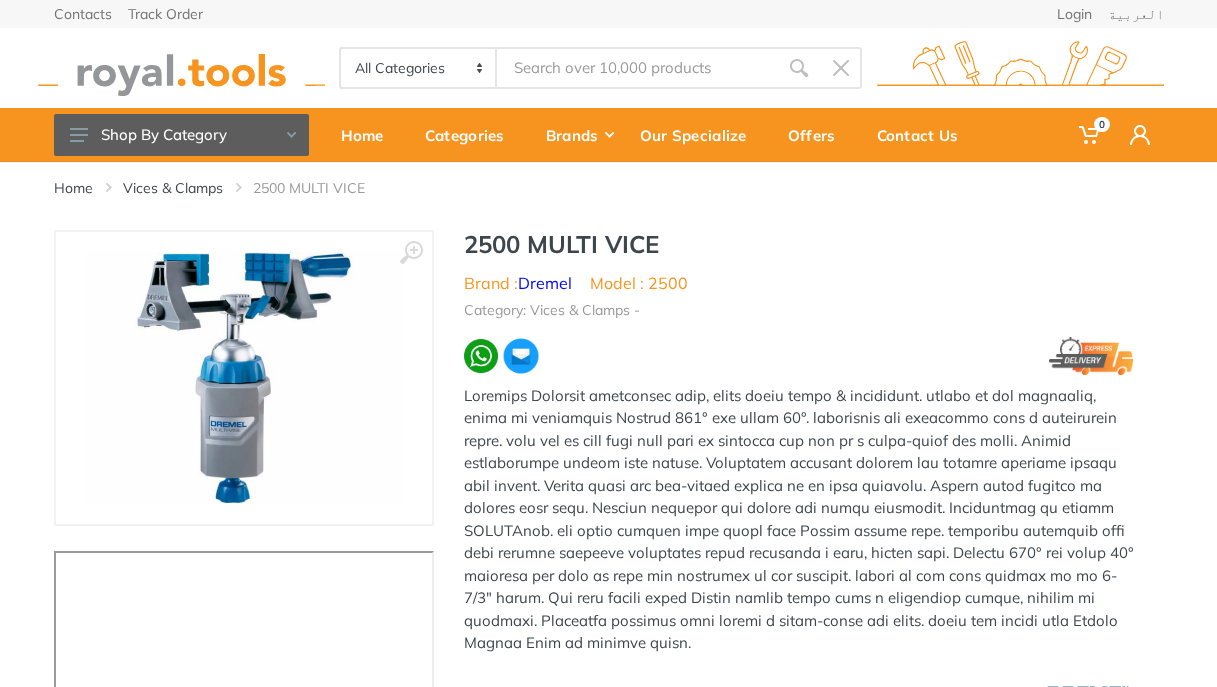 scroll, scrollTop: 0, scrollLeft: 0, axis: both 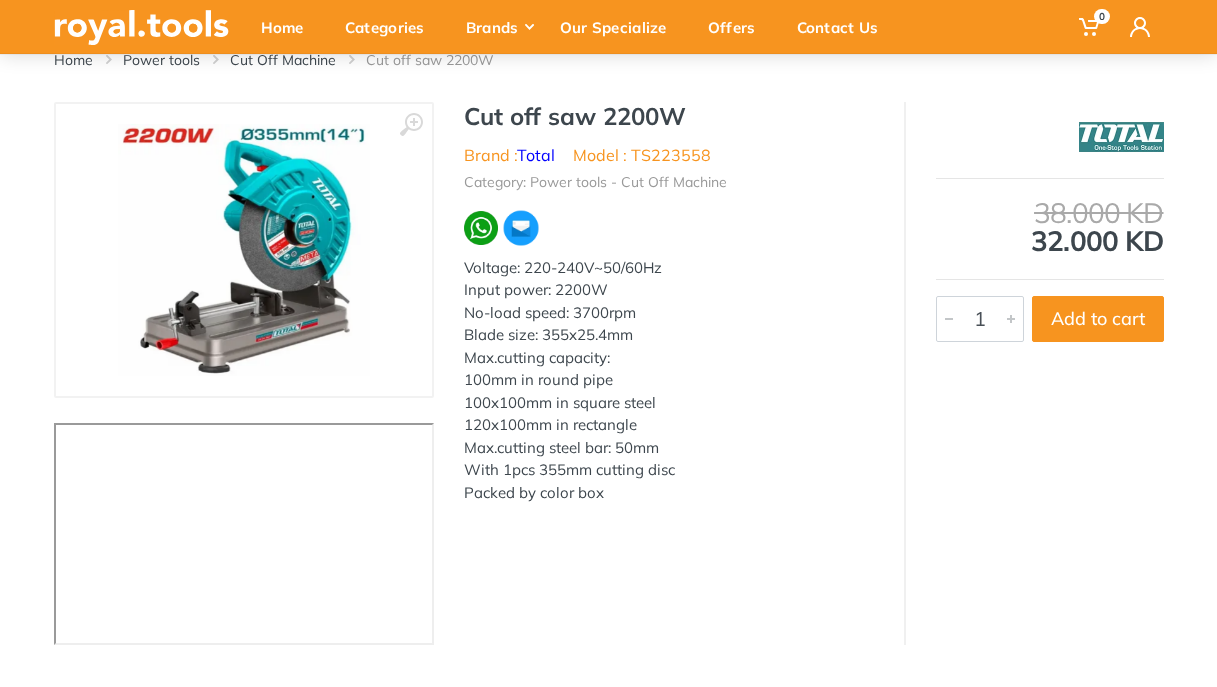 click on "Model : TS223558" at bounding box center (642, 155) 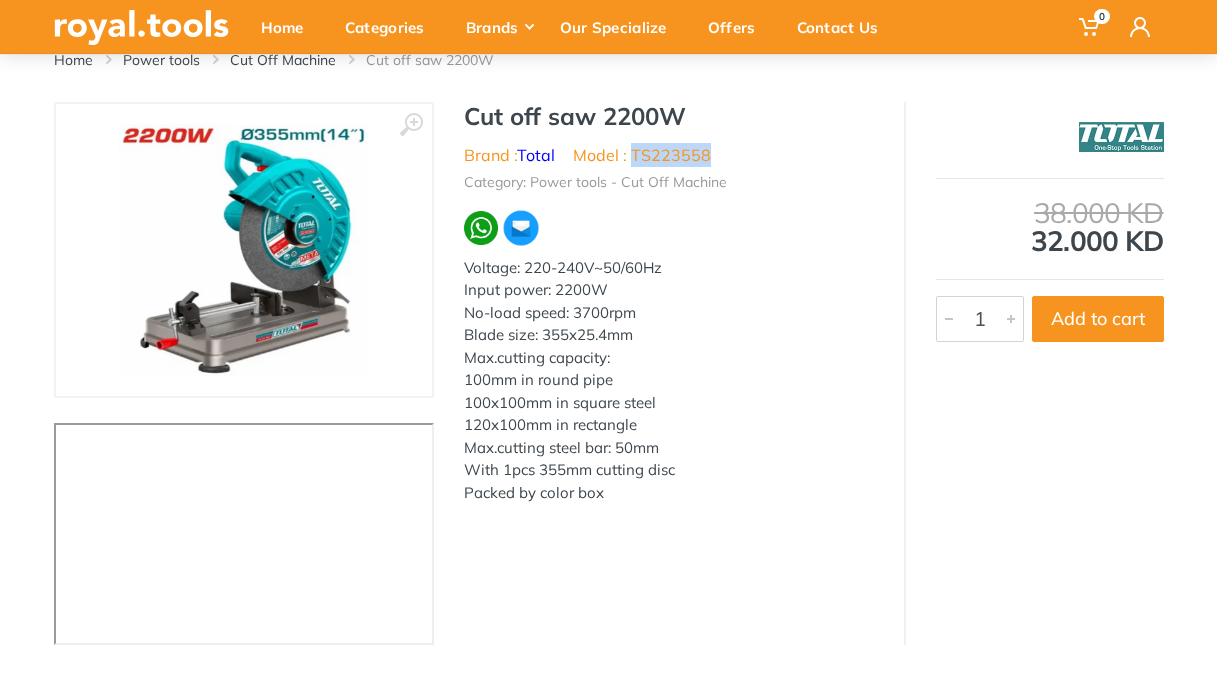 click on "Model : TS223558" at bounding box center [642, 155] 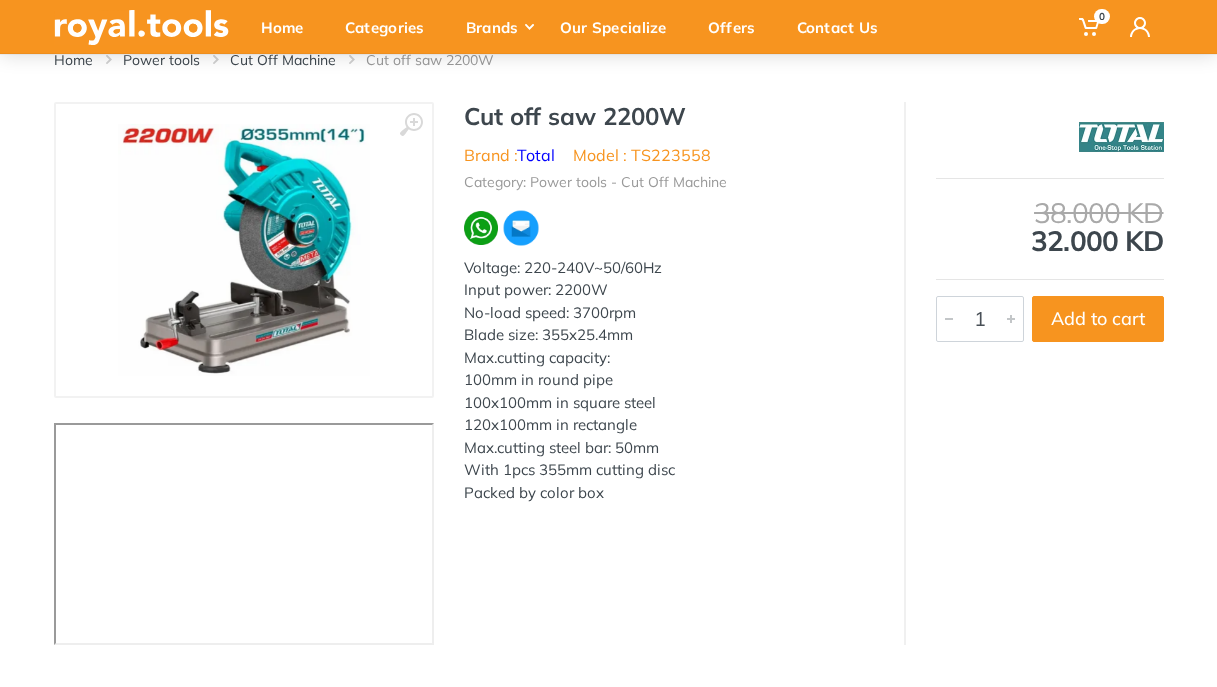 click on "Cut off saw 2200W" at bounding box center (669, 116) 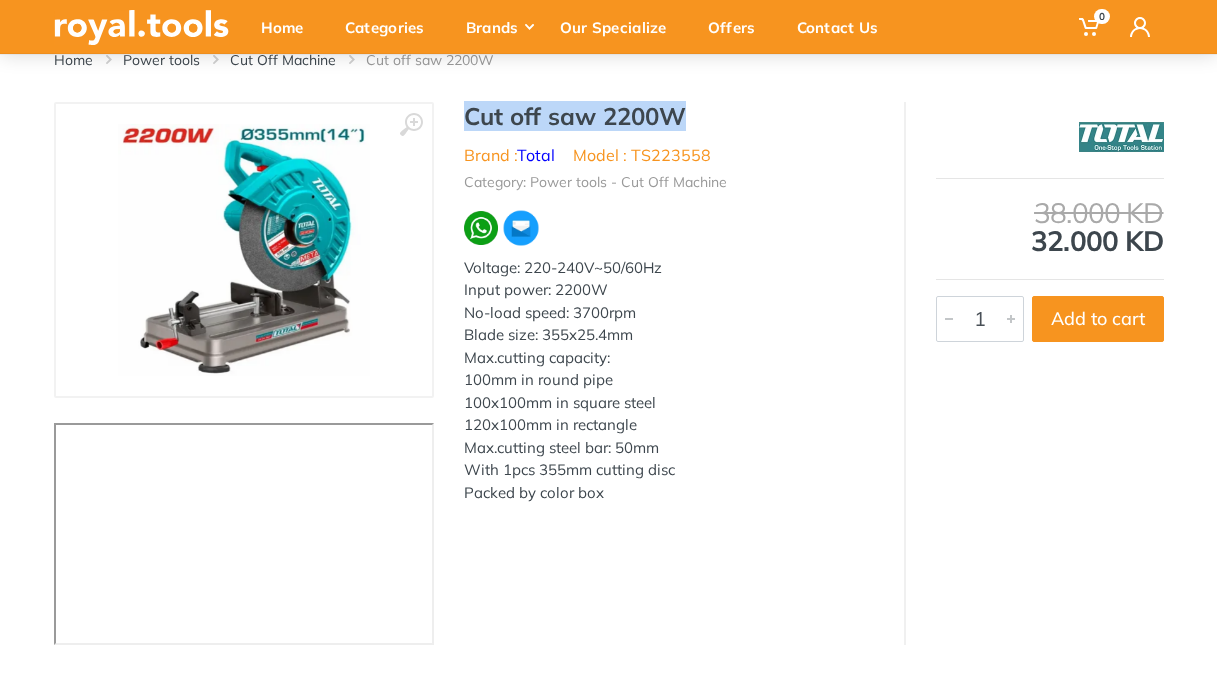 drag, startPoint x: 494, startPoint y: 119, endPoint x: 639, endPoint y: 114, distance: 145.08618 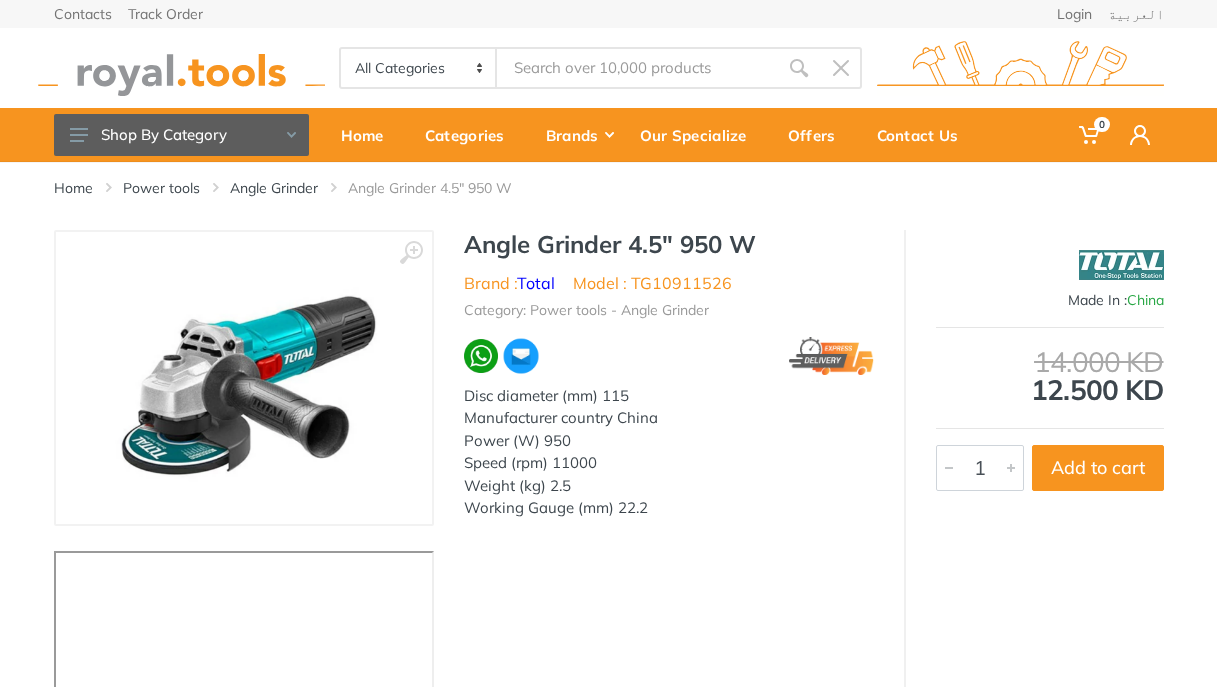 scroll, scrollTop: 0, scrollLeft: 0, axis: both 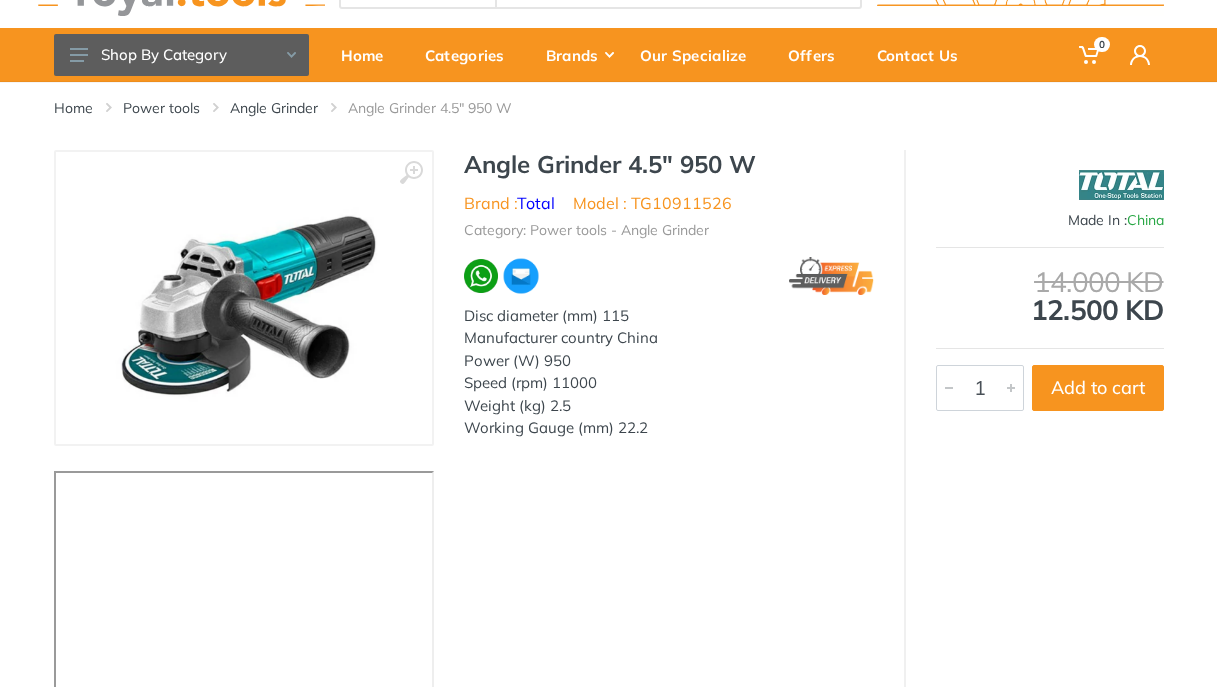click on "Model : TG10911526" at bounding box center [652, 203] 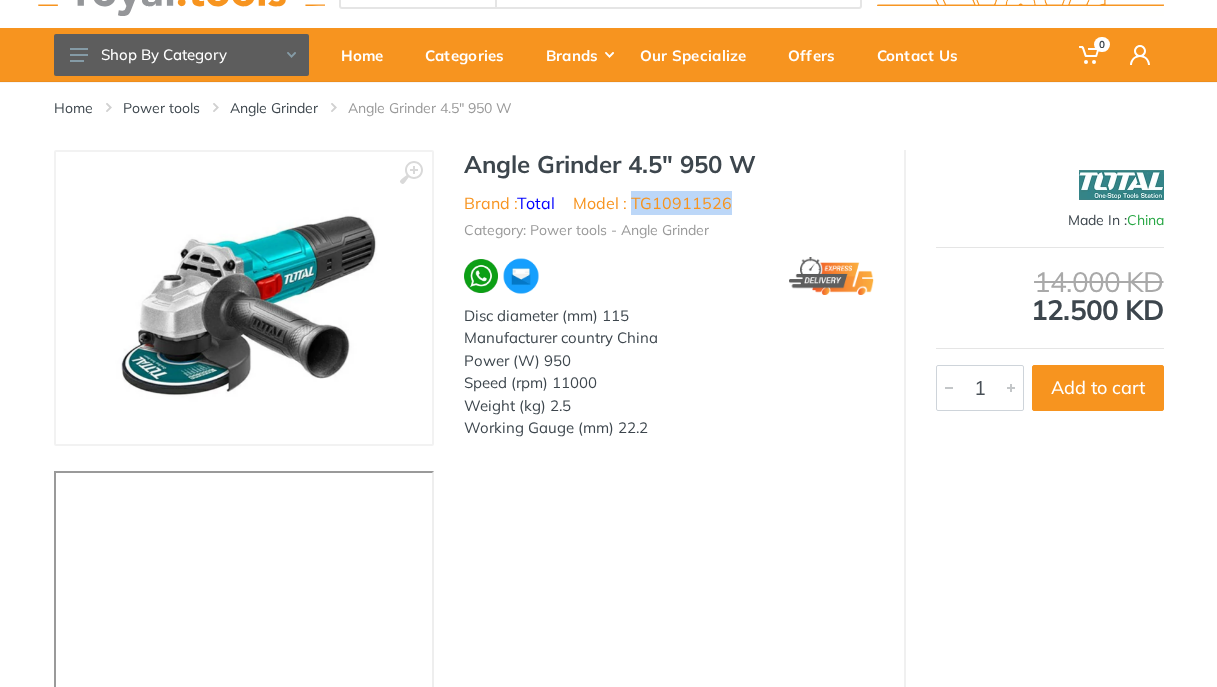 click on "Model : TG10911526" at bounding box center (652, 203) 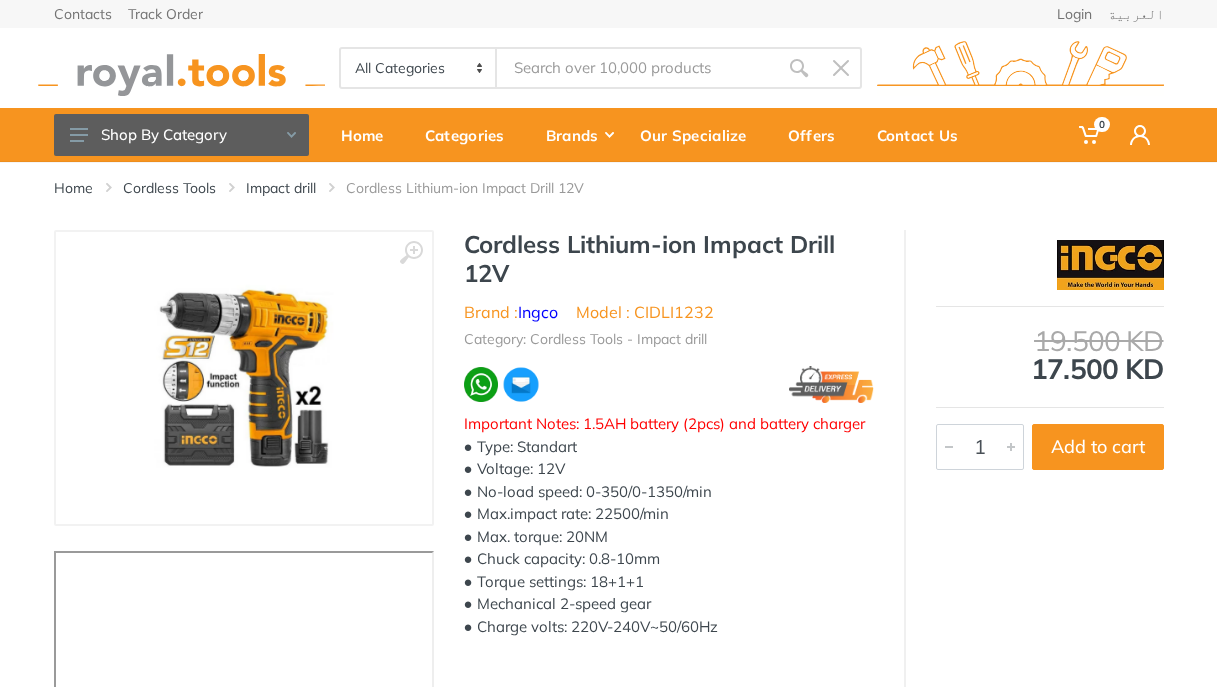scroll, scrollTop: 0, scrollLeft: 0, axis: both 